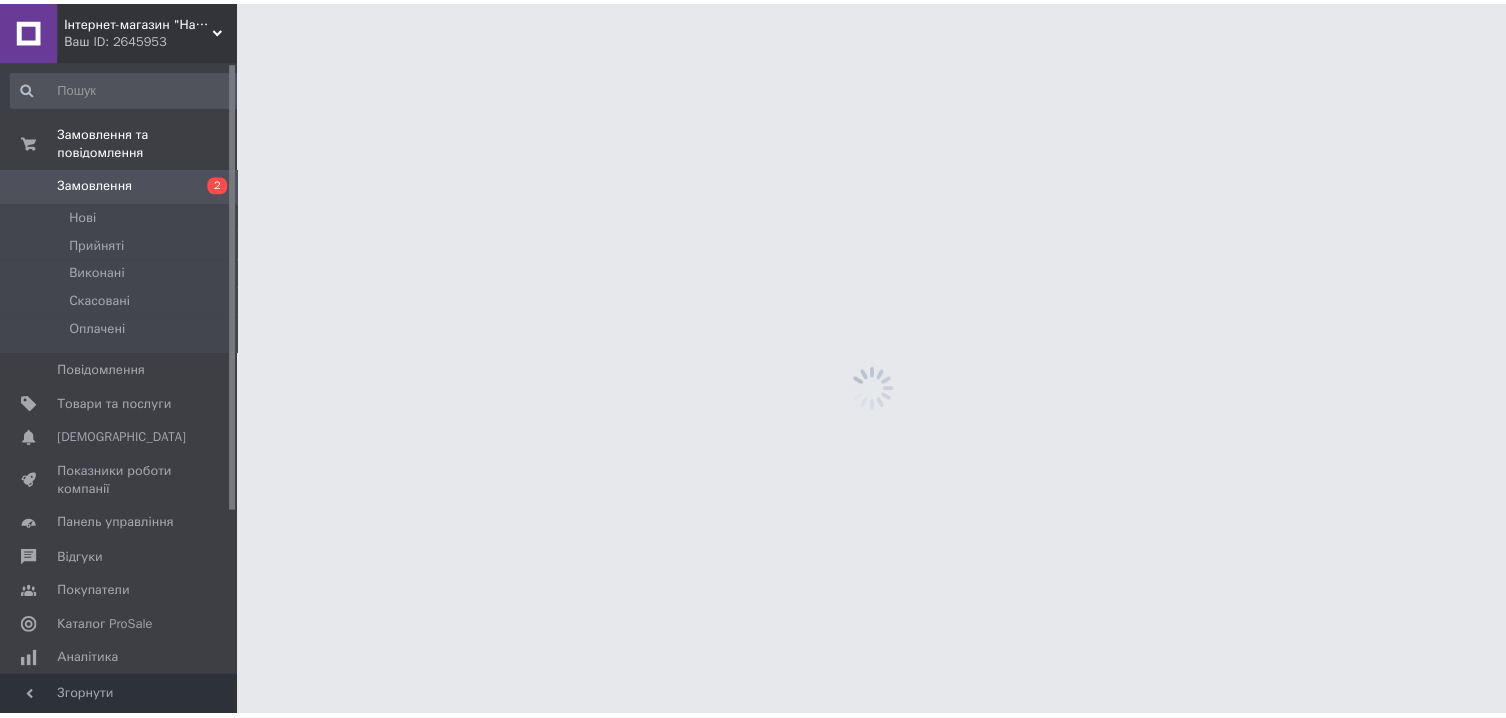 scroll, scrollTop: 0, scrollLeft: 0, axis: both 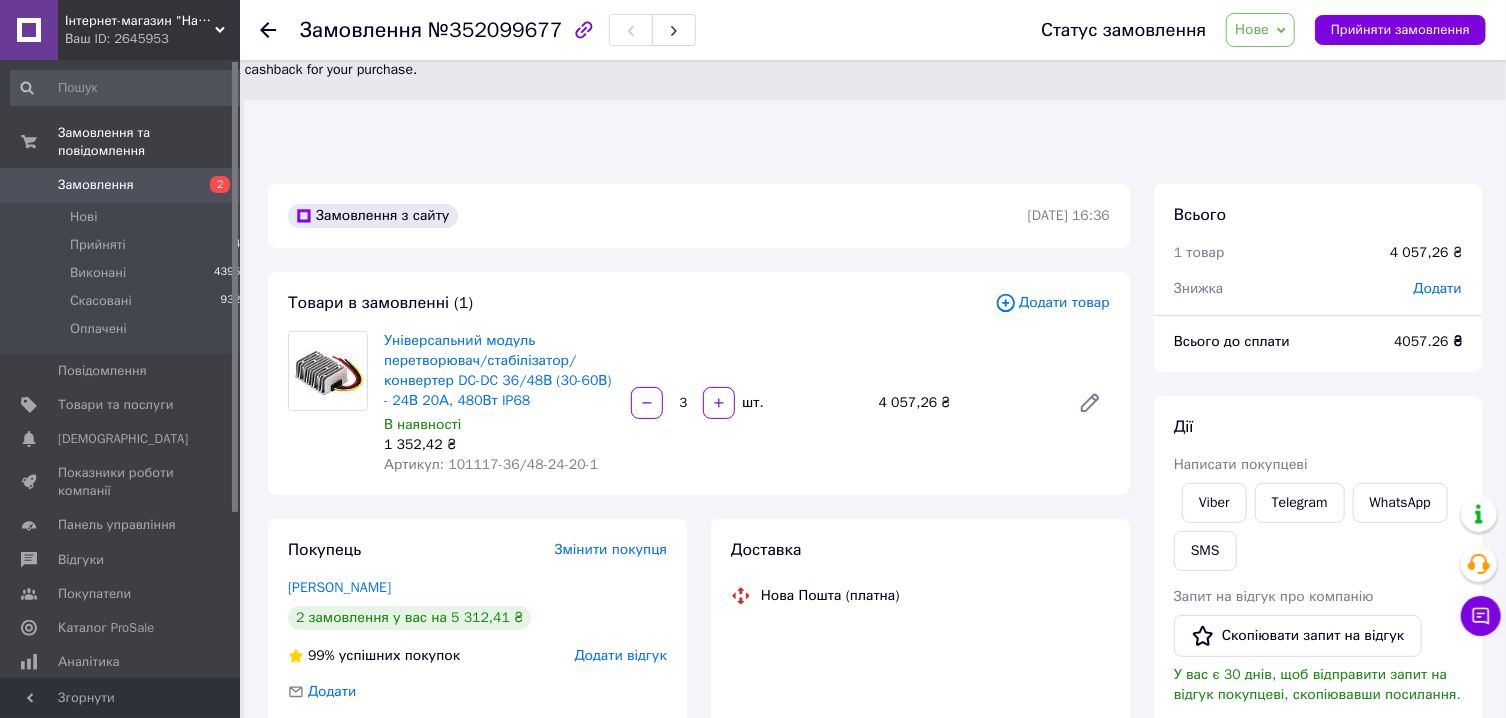 click on "Додати" at bounding box center [1438, 288] 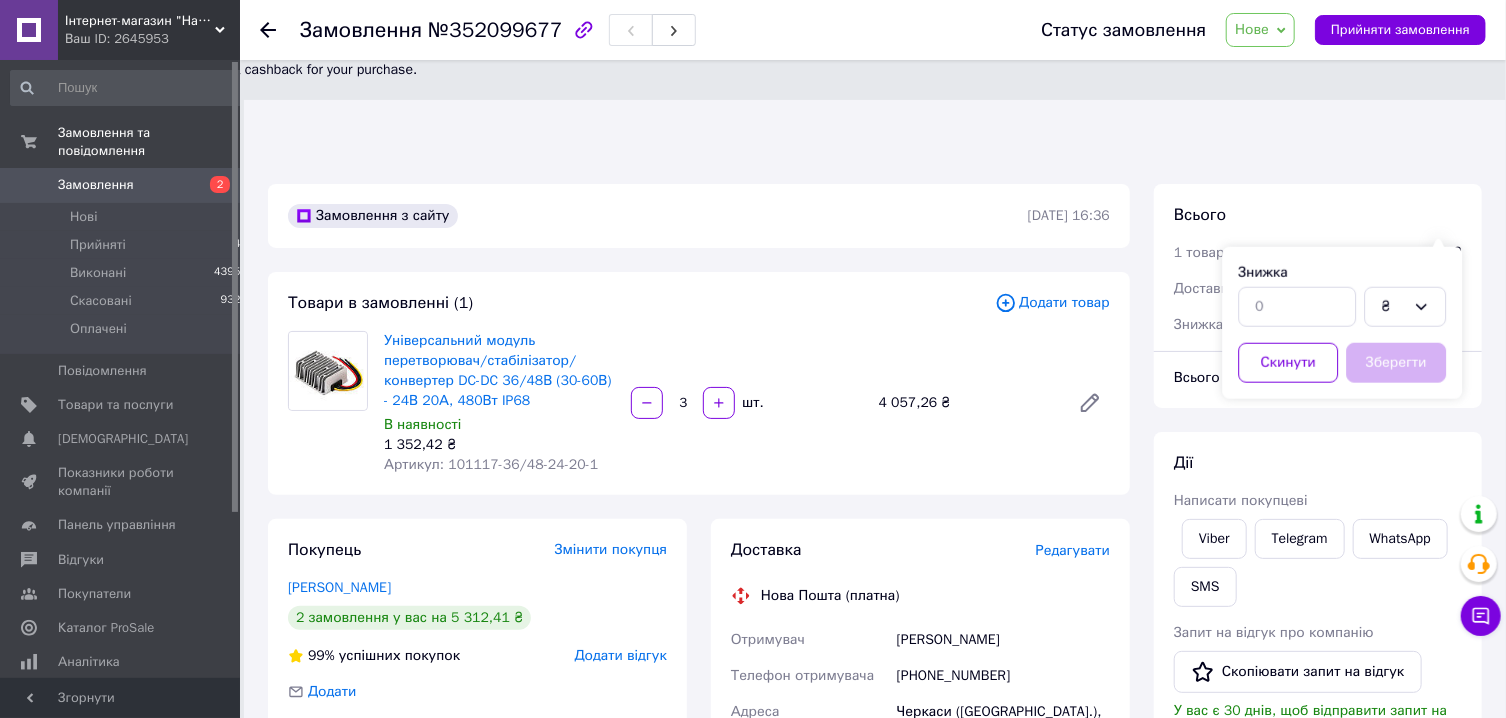 click on "Знижка" at bounding box center (1342, 273) 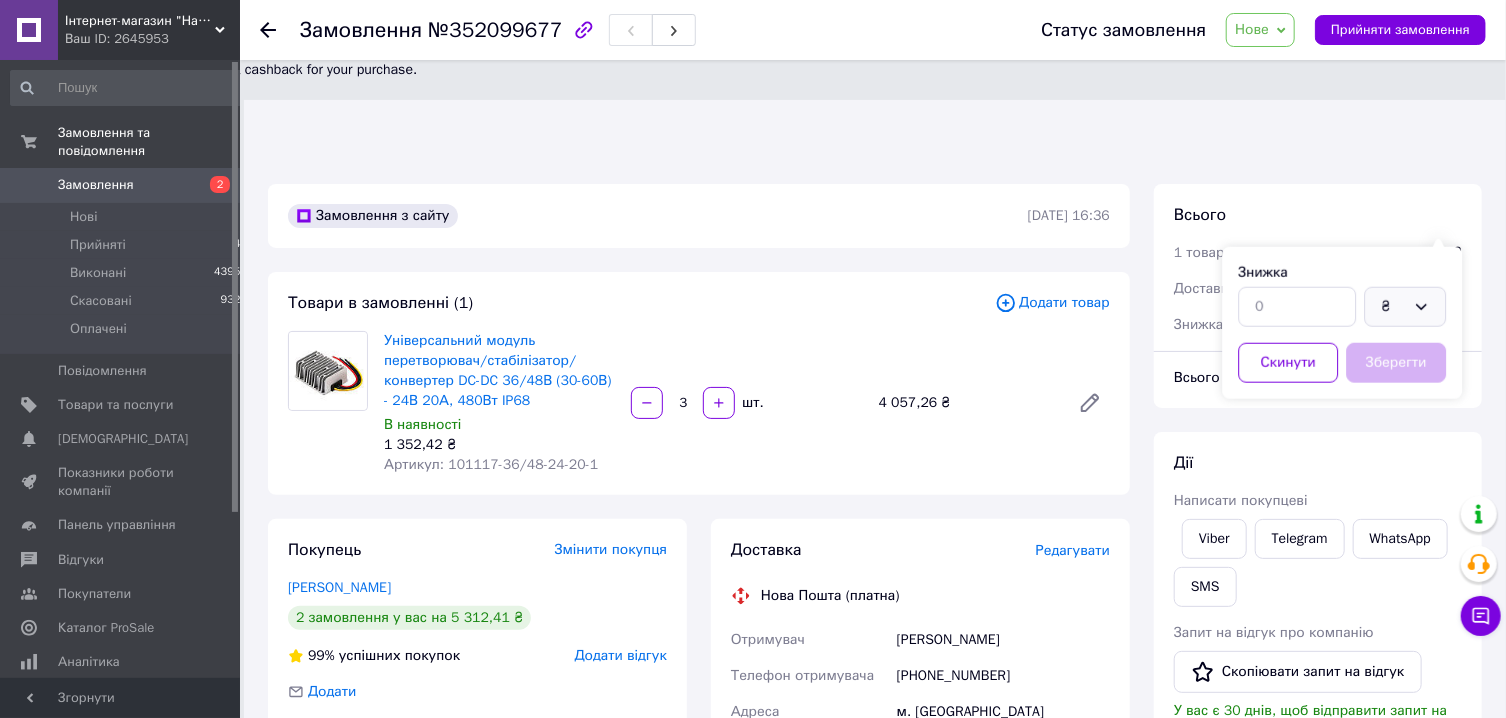 click on "₴" at bounding box center (1405, 307) 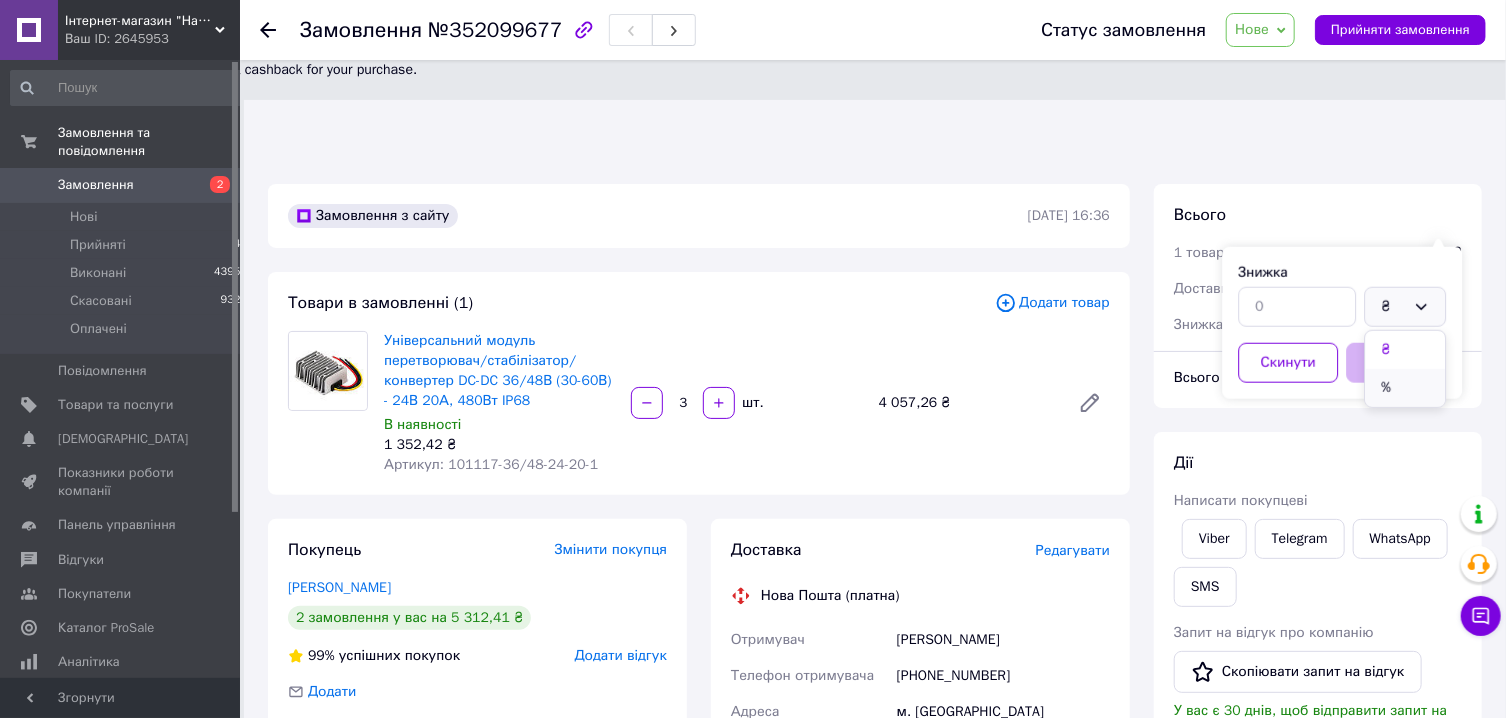 click on "%" at bounding box center (1405, 388) 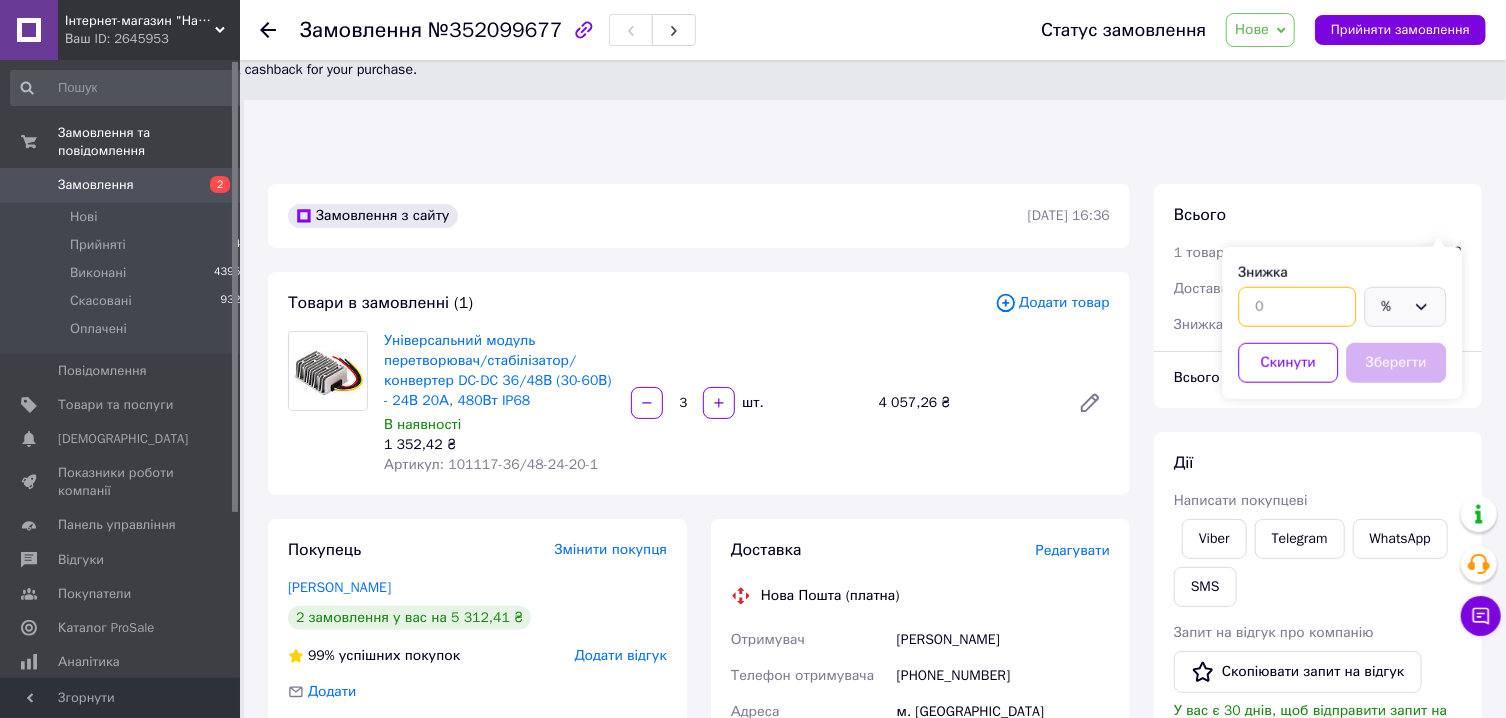 click at bounding box center [1297, 307] 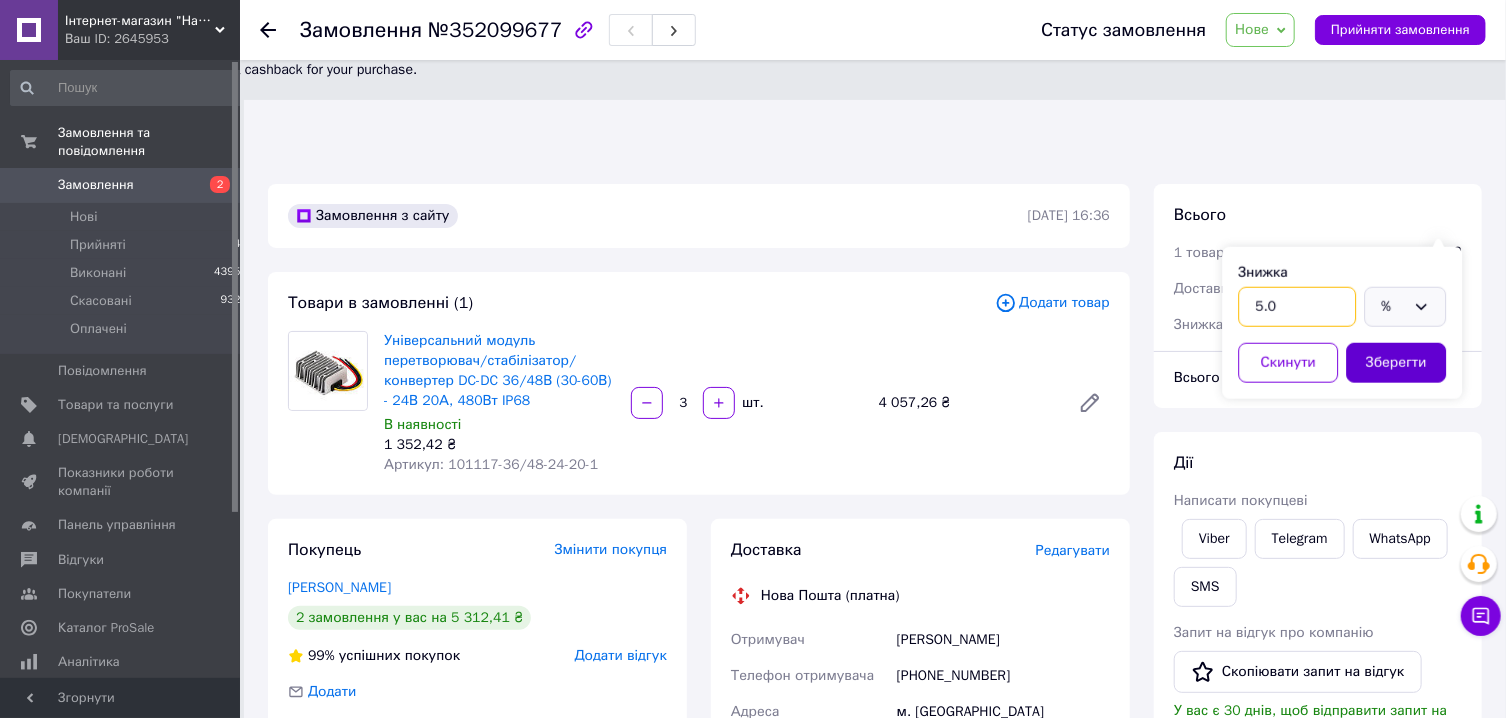 type on "5.0" 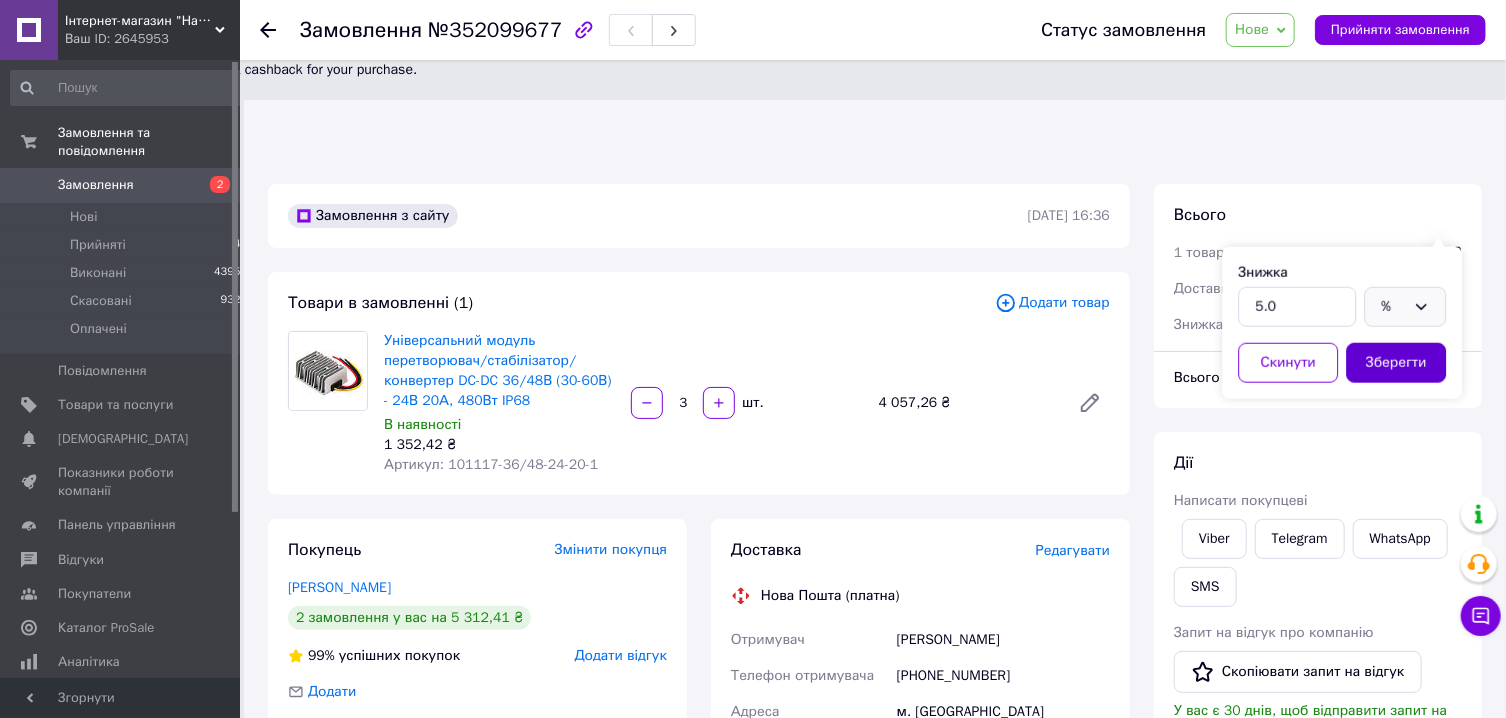 click on "Зберегти" at bounding box center (1396, 363) 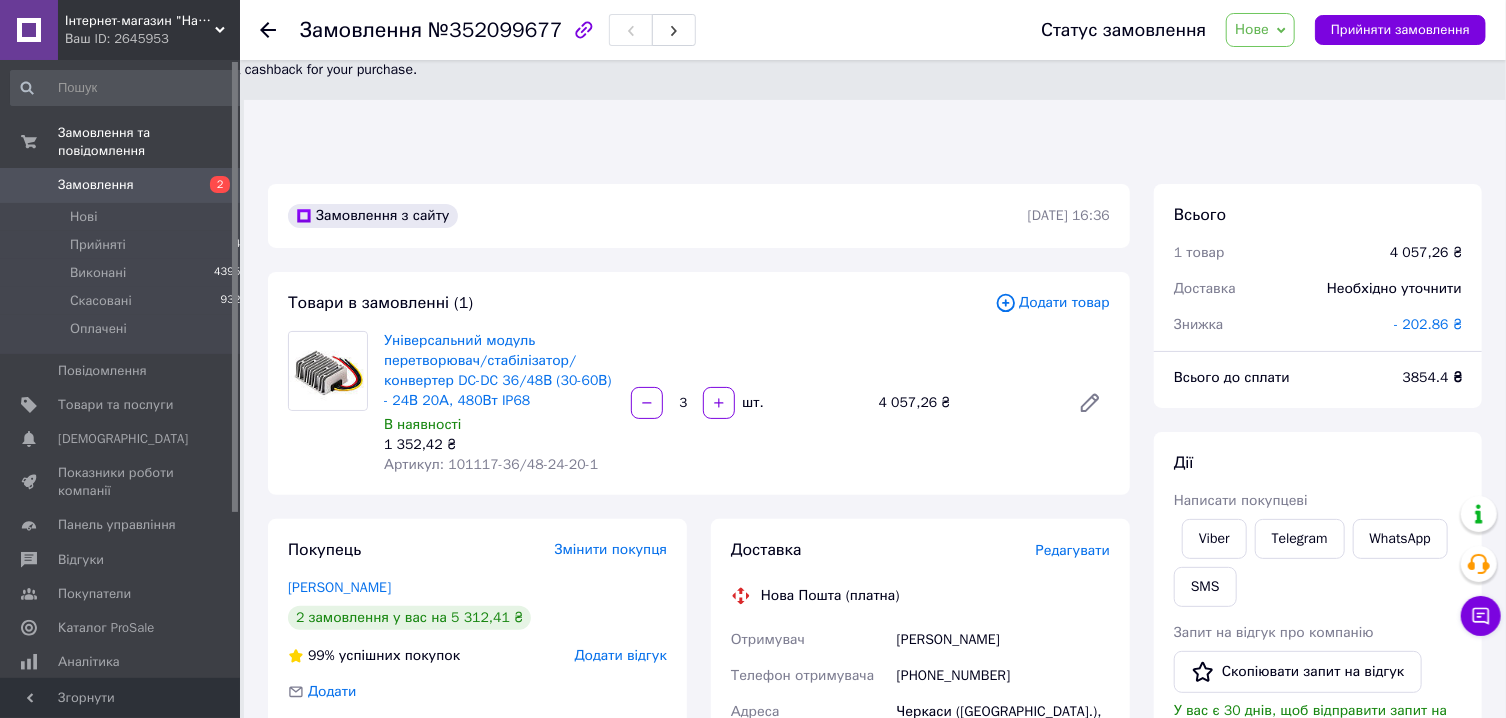 click on "[PHONE_NUMBER]" at bounding box center [1003, 676] 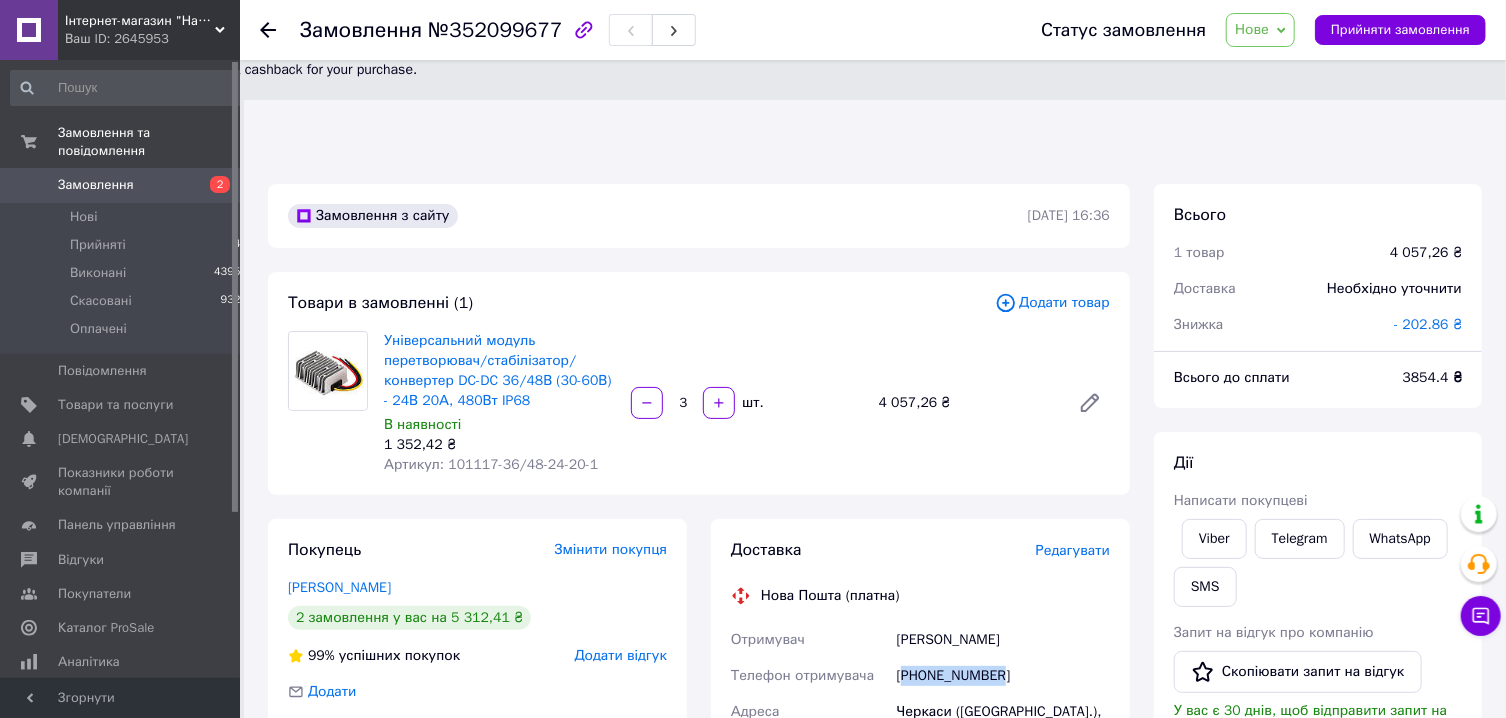 click on "[PHONE_NUMBER]" at bounding box center [1003, 676] 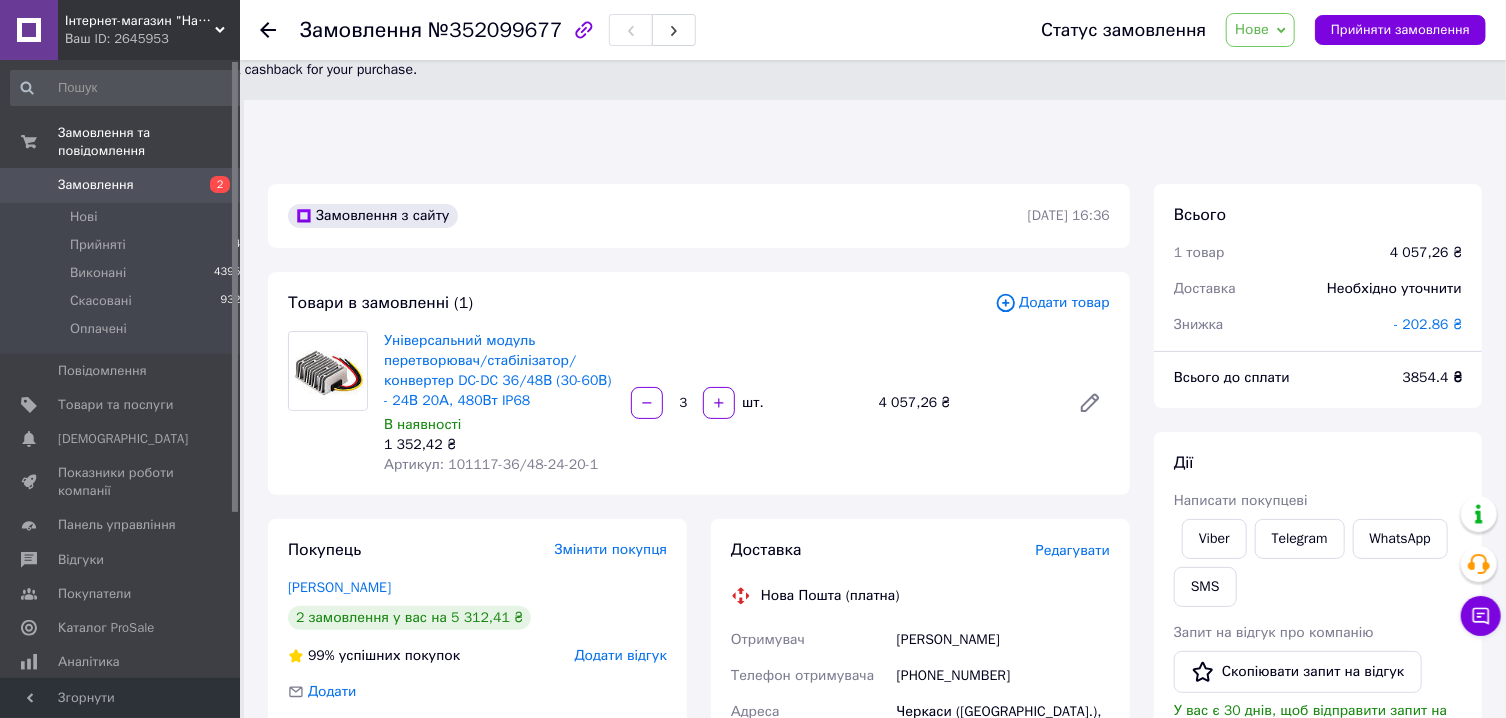 click on "[PHONE_NUMBER]" at bounding box center [1003, 676] 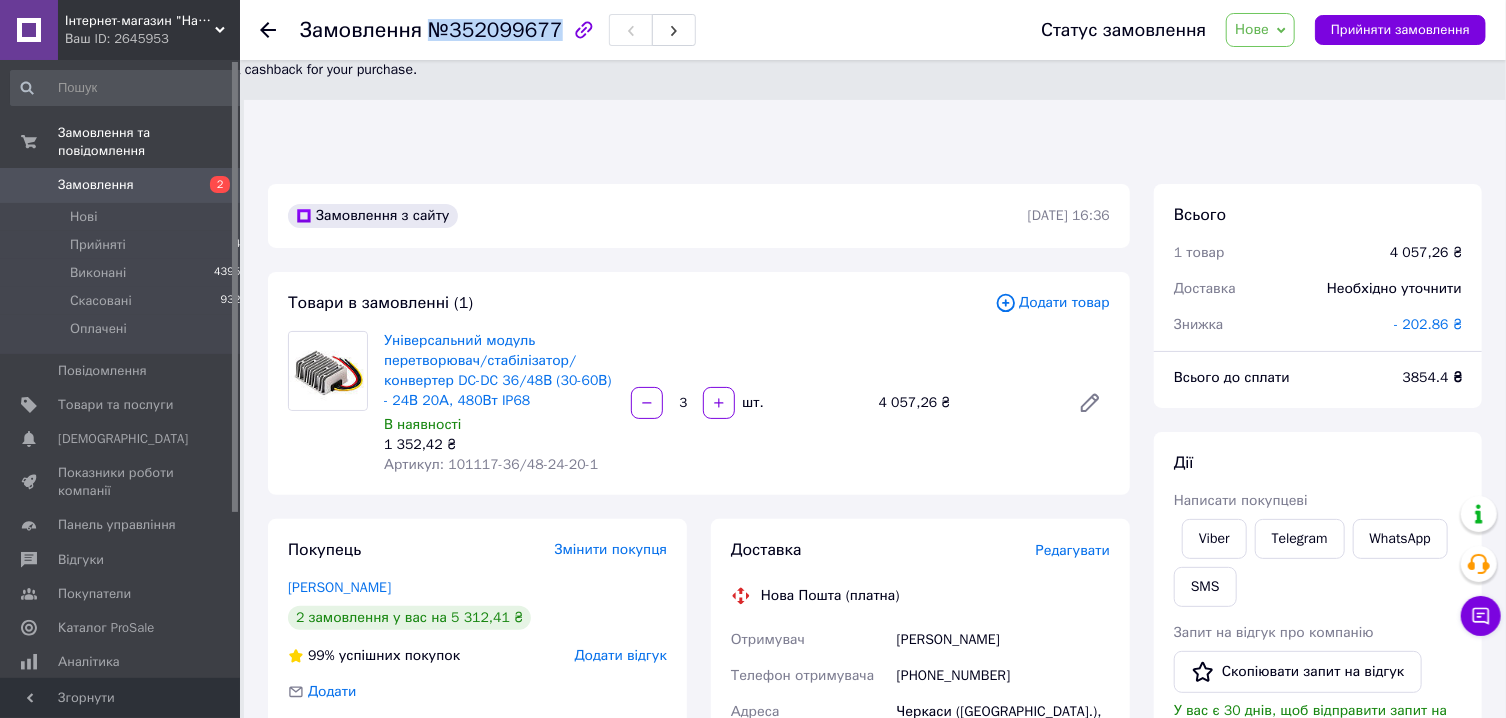 drag, startPoint x: 425, startPoint y: 35, endPoint x: 546, endPoint y: 34, distance: 121.004135 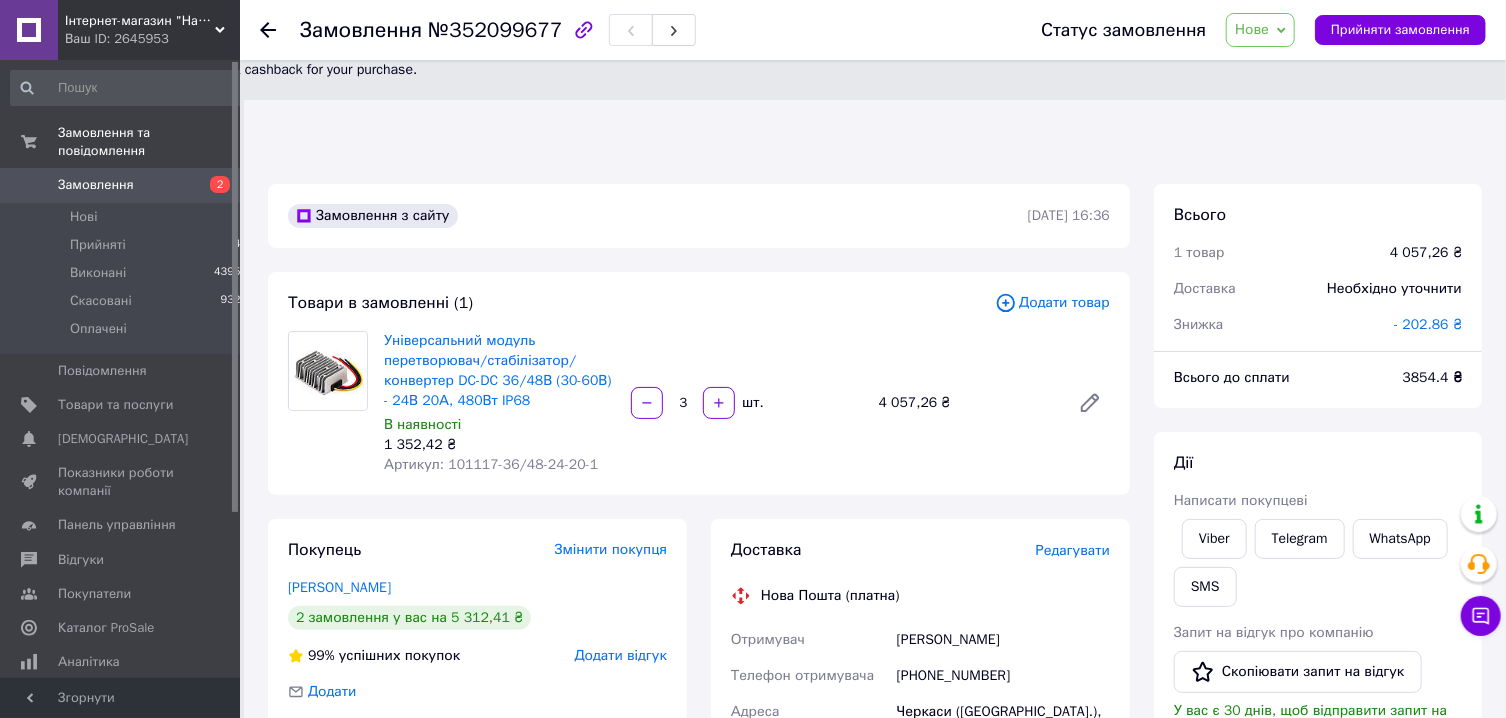 click on "Замовлення з сайту [DATE] 16:36 Товари в замовленні (1) Додати товар Універсальний модуль перетворювач/стабілізатор/конвертер DC-DC 36/48В (30-60В) - 24В 20А, 480Вт IP68 В наявності 1 352,42 ₴ Артикул: 101117-36/48-24-20-1 3   шт. 4 057,26 ₴ Покупець Змінити покупця [PERSON_NAME] 2 замовлення у вас на 5 312,41 ₴ 99%   успішних покупок Додати відгук Додати [PHONE_NUMBER] Оплата Картка Приватбанку Доставка Редагувати Нова Пошта (платна) Отримувач [PERSON_NAME] Телефон отримувача [PHONE_NUMBER] Адреса Черкаси ([GEOGRAPHIC_DATA].), Поштомат №42900: пр. [STREET_ADDRESS] (ТОВ "[PERSON_NAME] ТЕХНОПАРК" на території) або <" at bounding box center (699, 826) 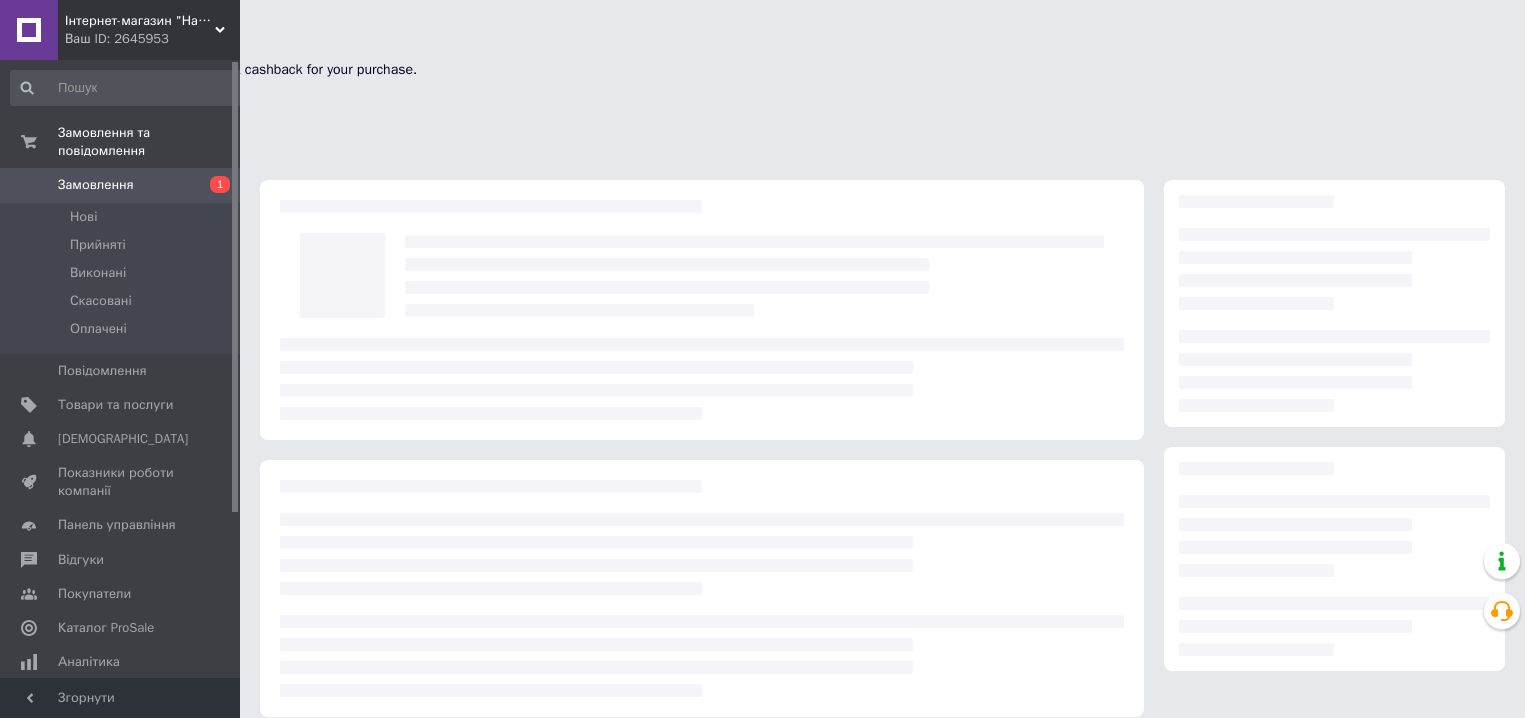 scroll, scrollTop: 0, scrollLeft: 0, axis: both 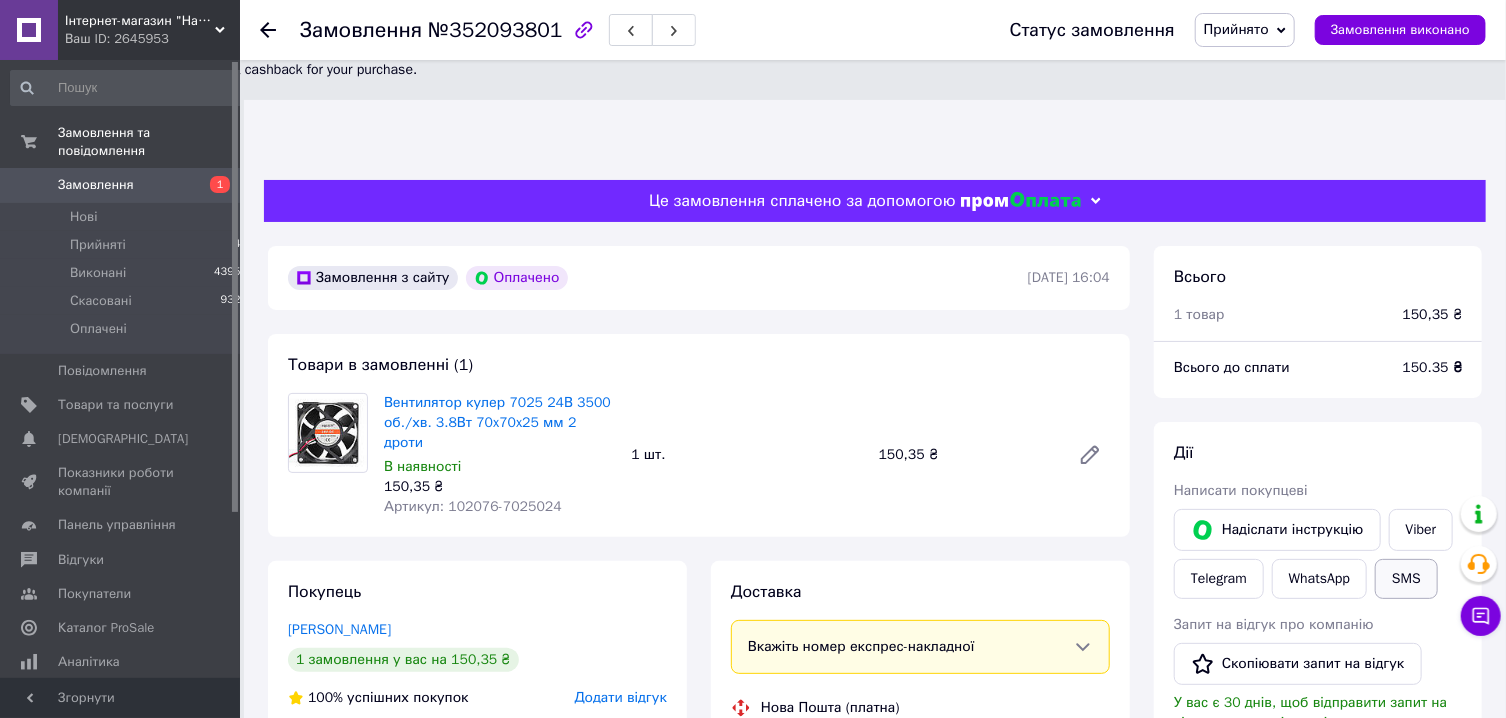 click on "SMS" at bounding box center (1406, 579) 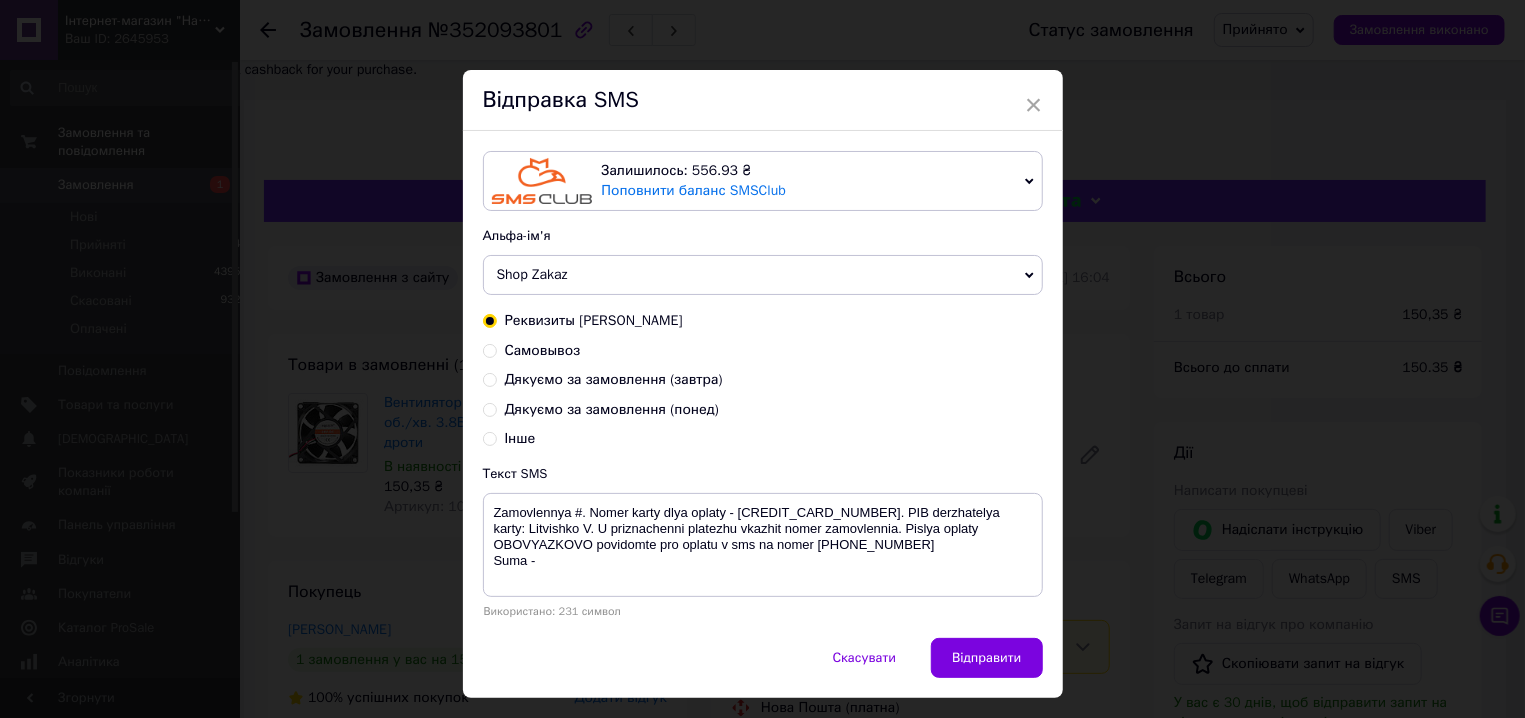 click on "Дякуємо за замовлення (завтра)" at bounding box center [614, 379] 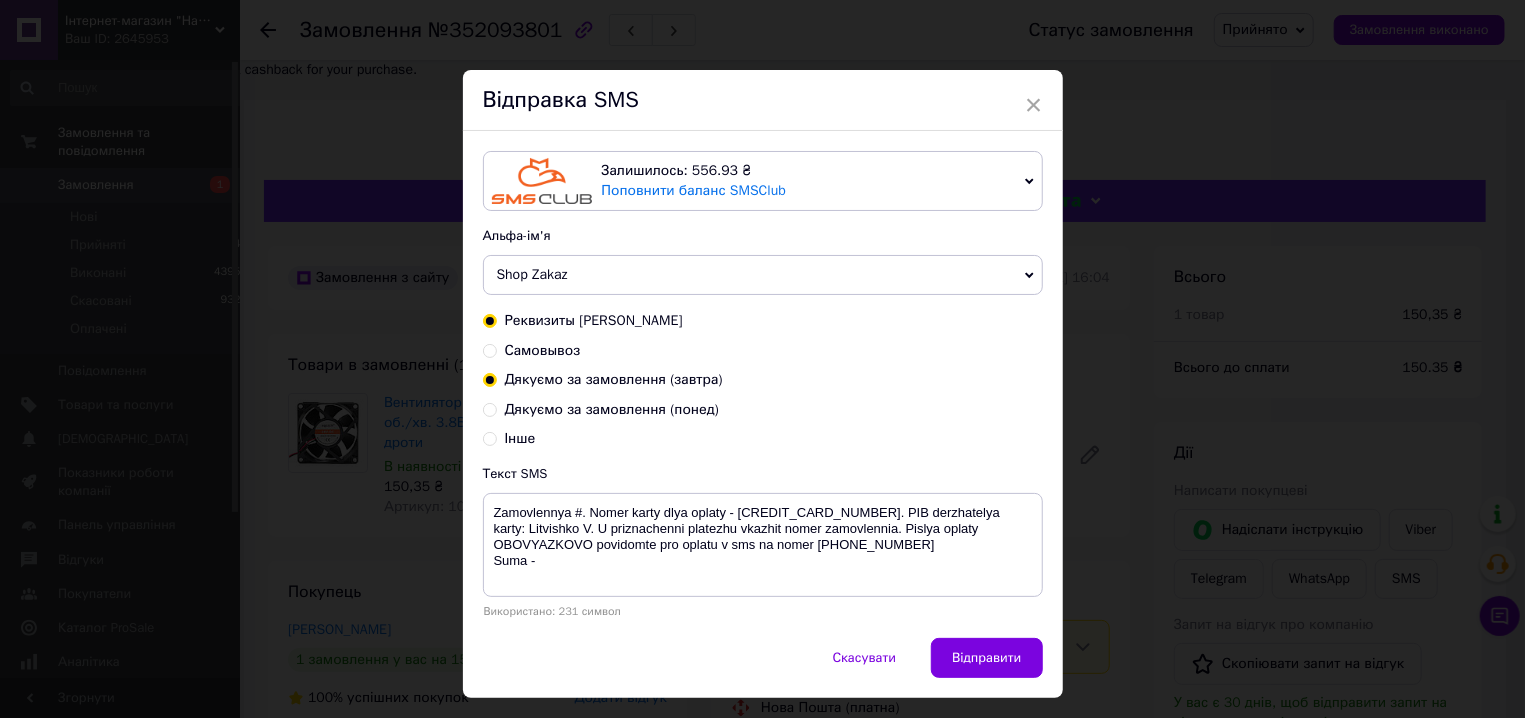 radio on "true" 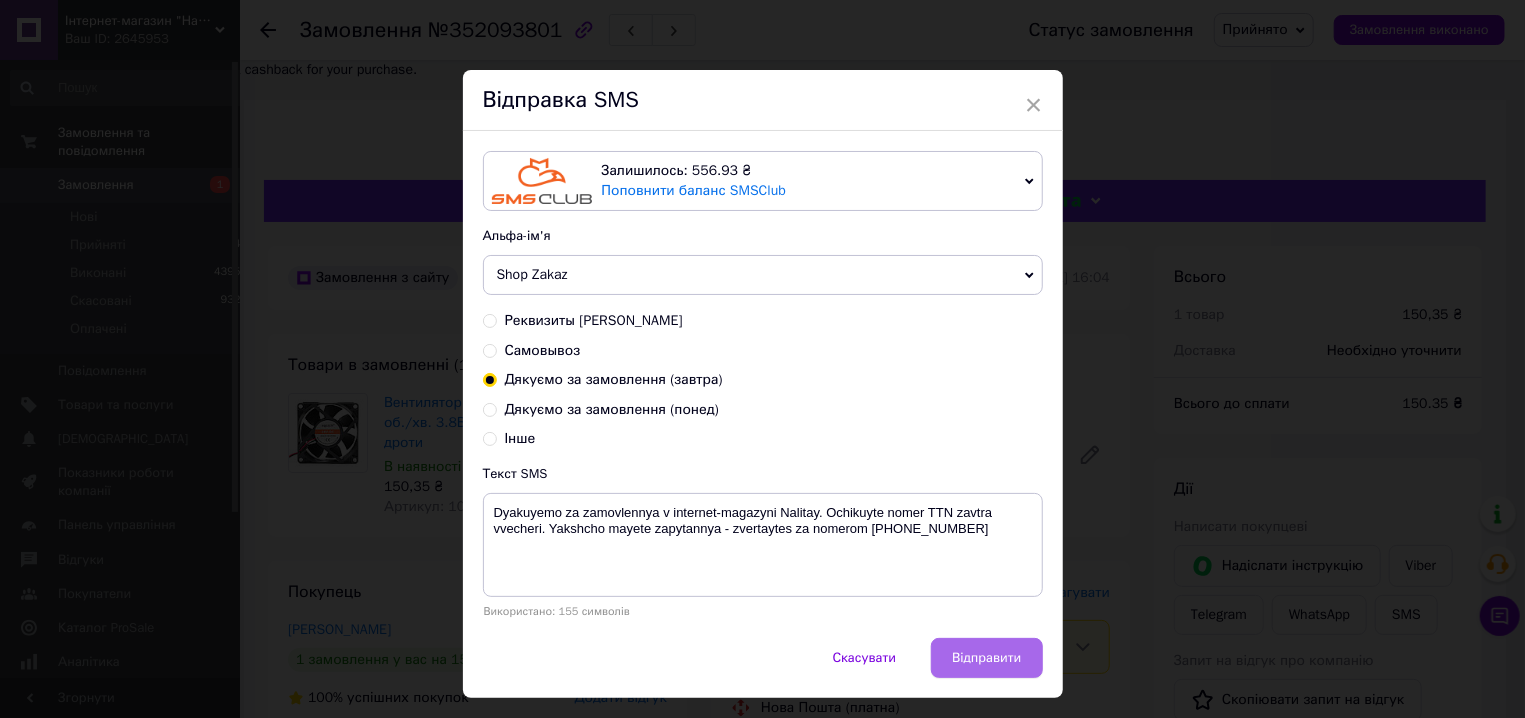 click on "Відправити" at bounding box center [986, 658] 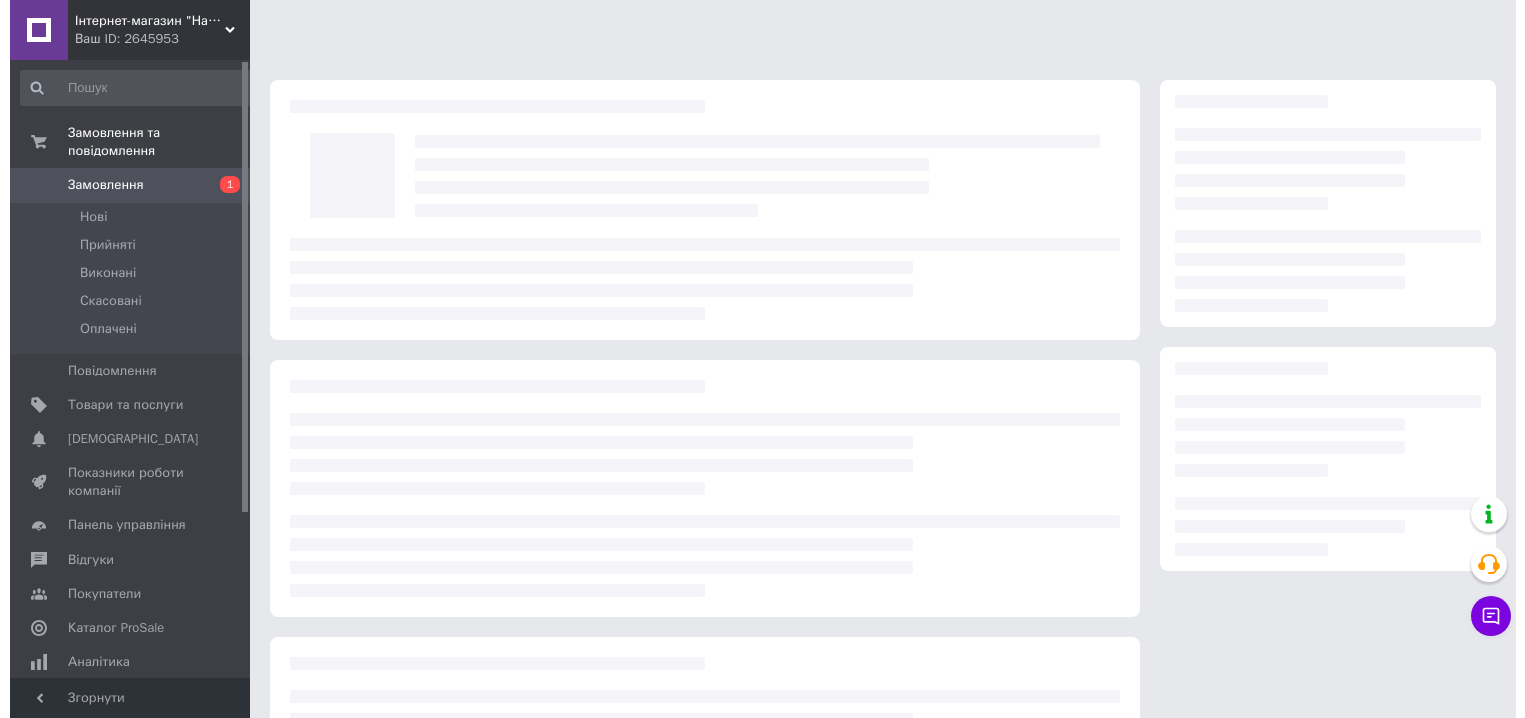 scroll, scrollTop: 0, scrollLeft: 0, axis: both 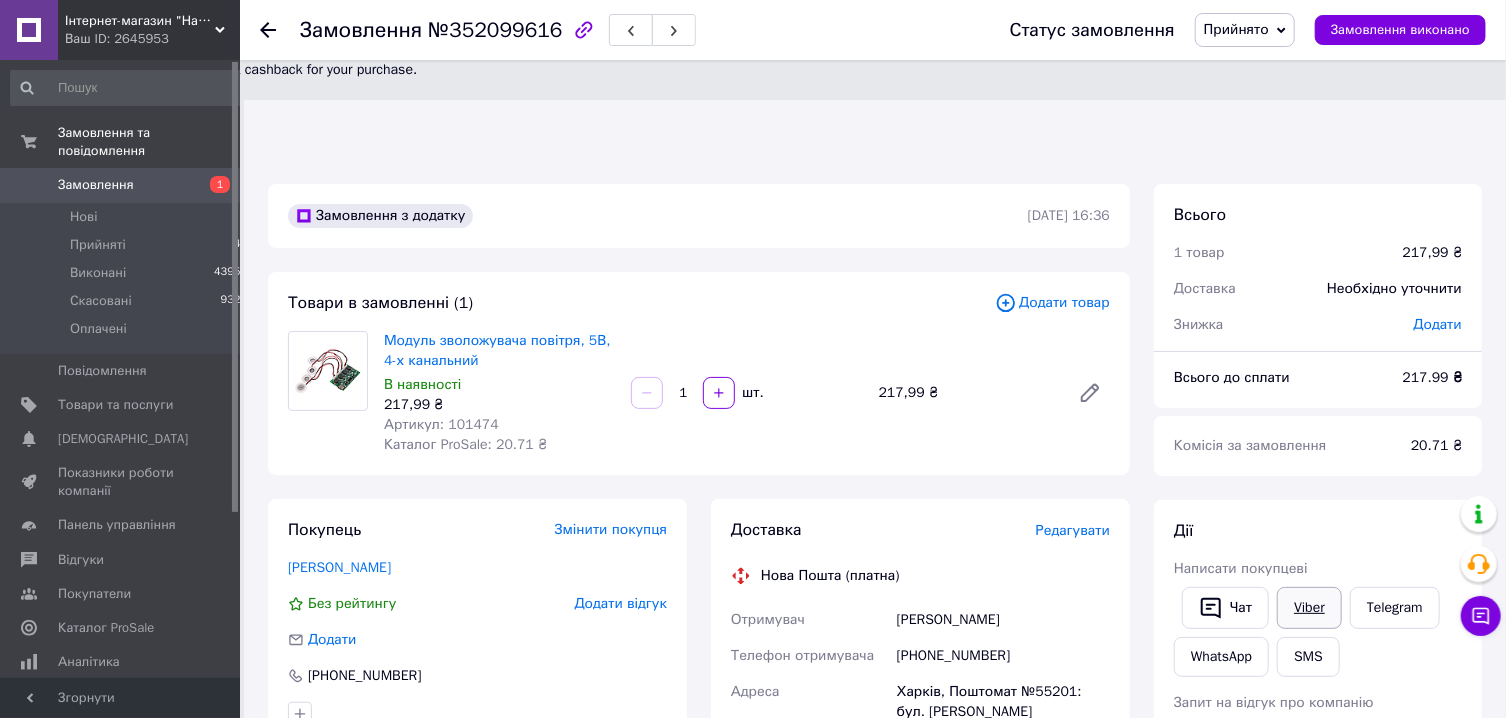 click on "Viber" at bounding box center [1309, 608] 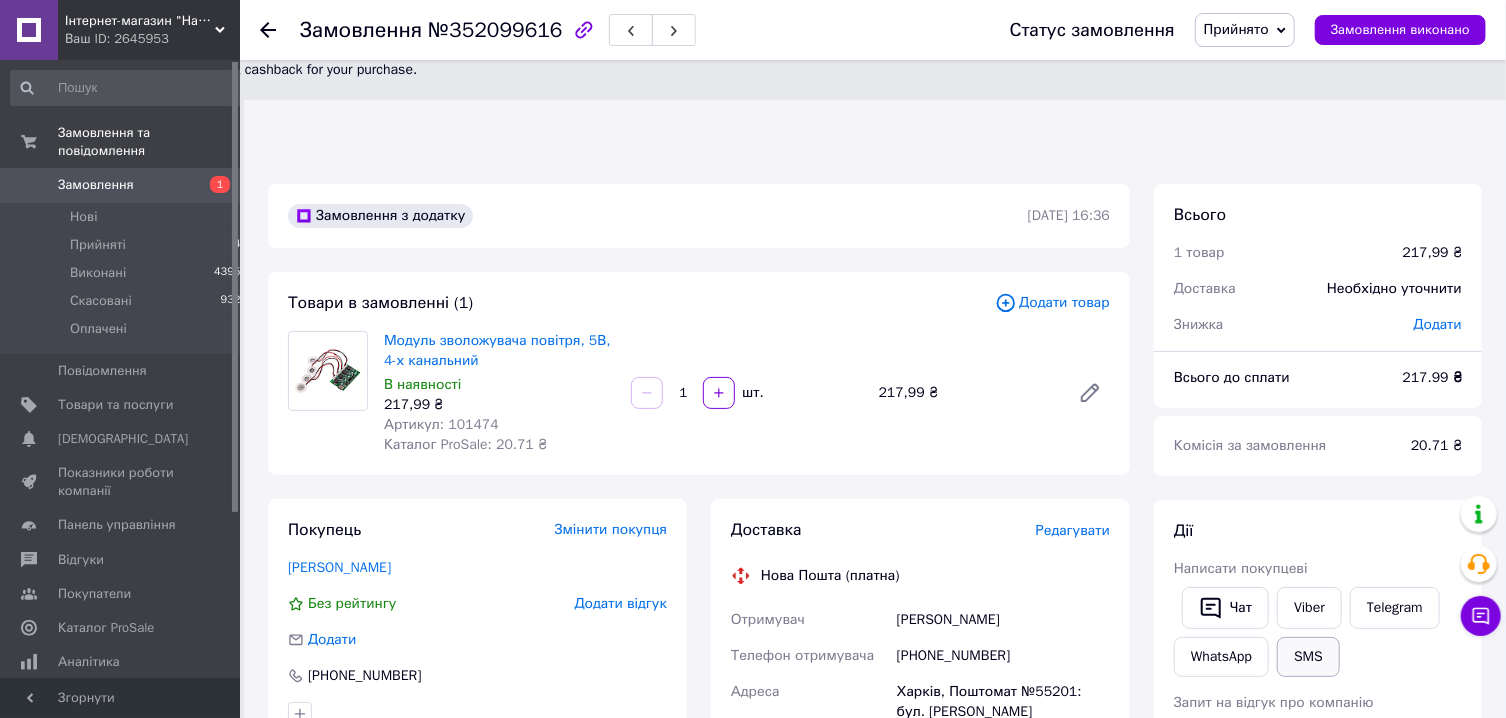 click on "SMS" at bounding box center [1308, 657] 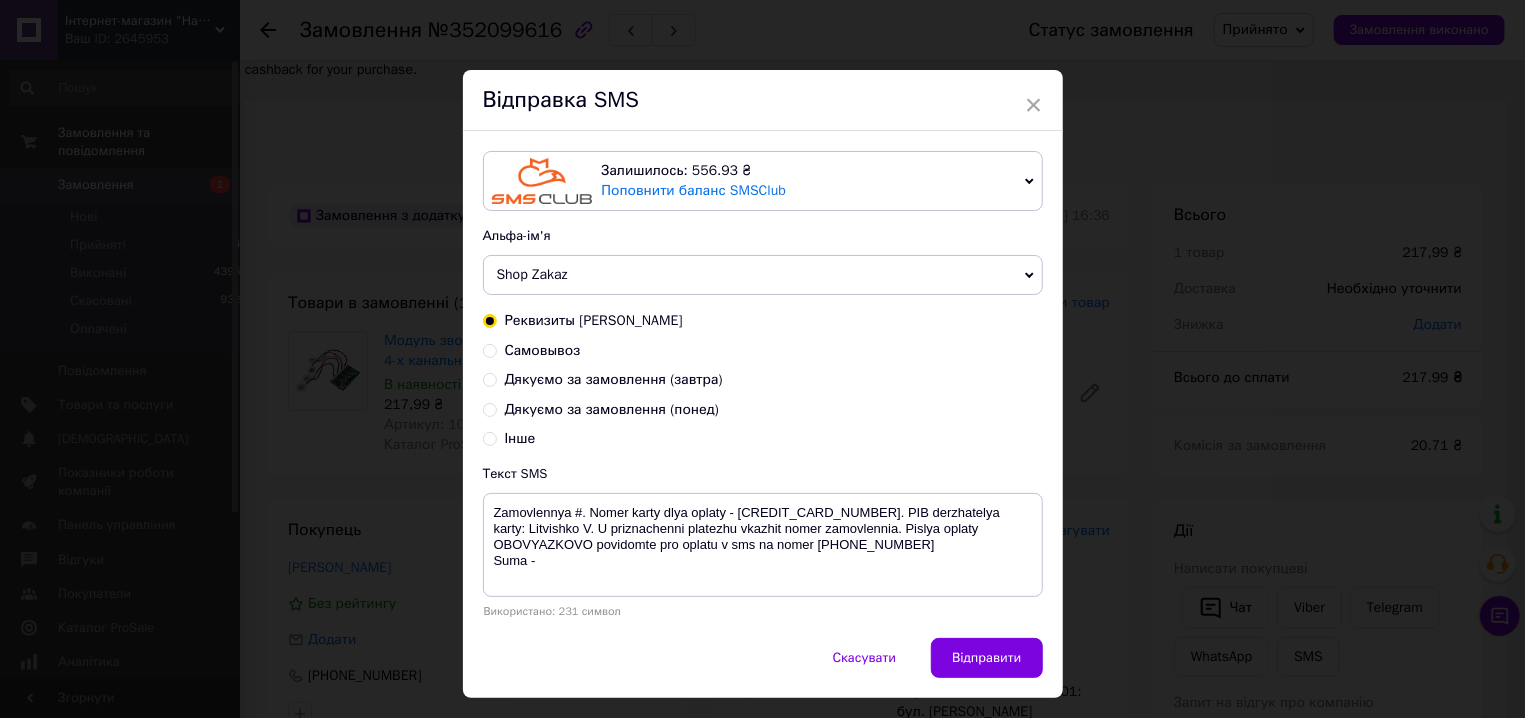 click on "Реквизиты Литвишко Самовывоз Дякуємо за замовлення (завтра) Дякуємо за замовлення (понед) Інше" at bounding box center (763, 380) 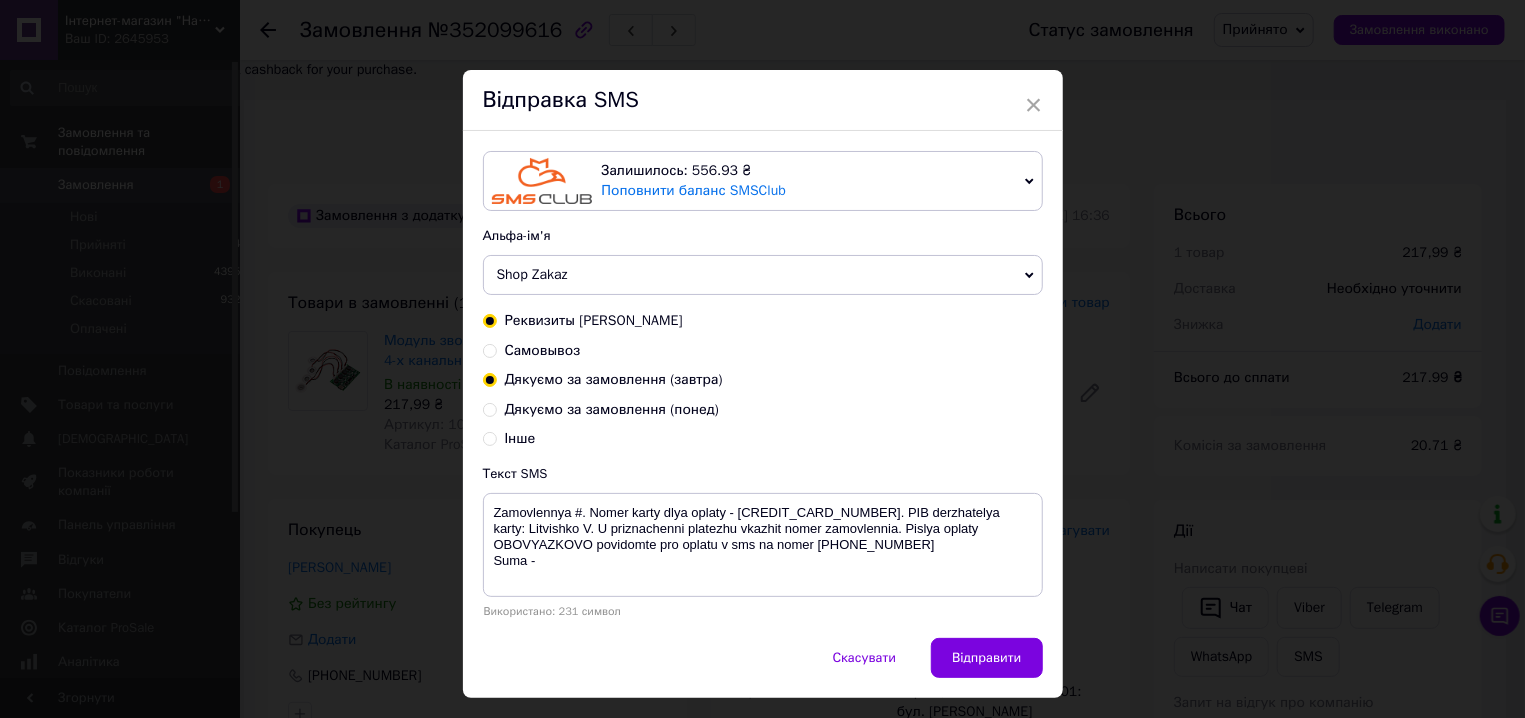 radio on "true" 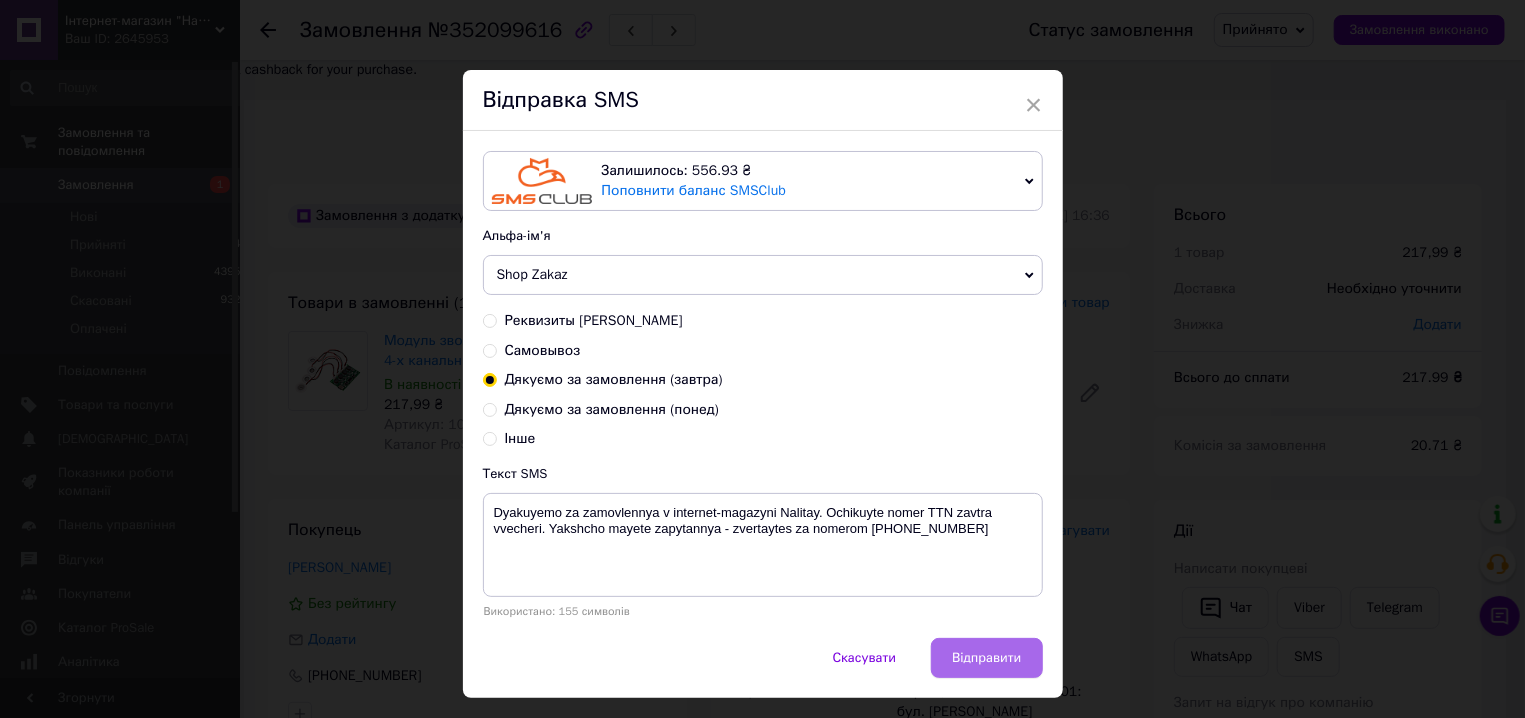 click on "Відправити" at bounding box center (986, 658) 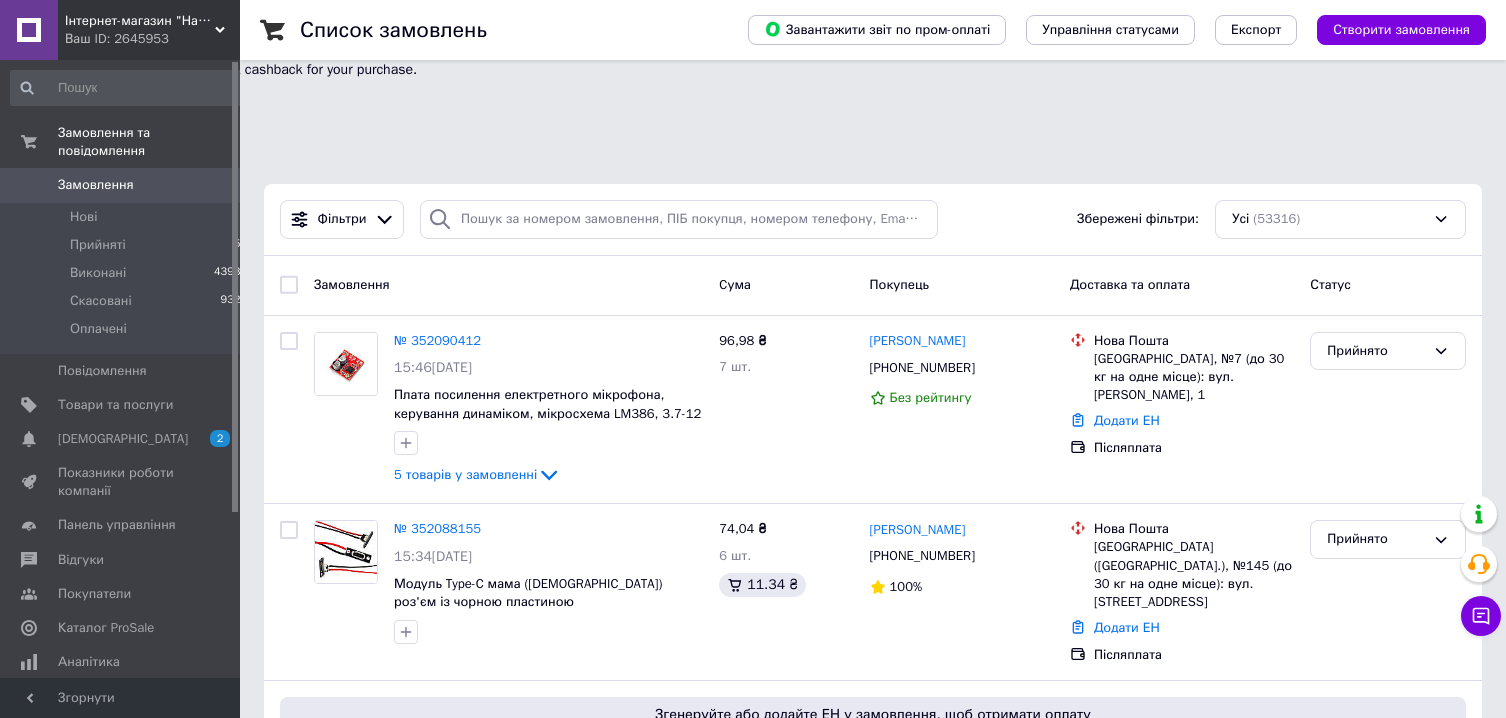 scroll, scrollTop: 0, scrollLeft: 0, axis: both 